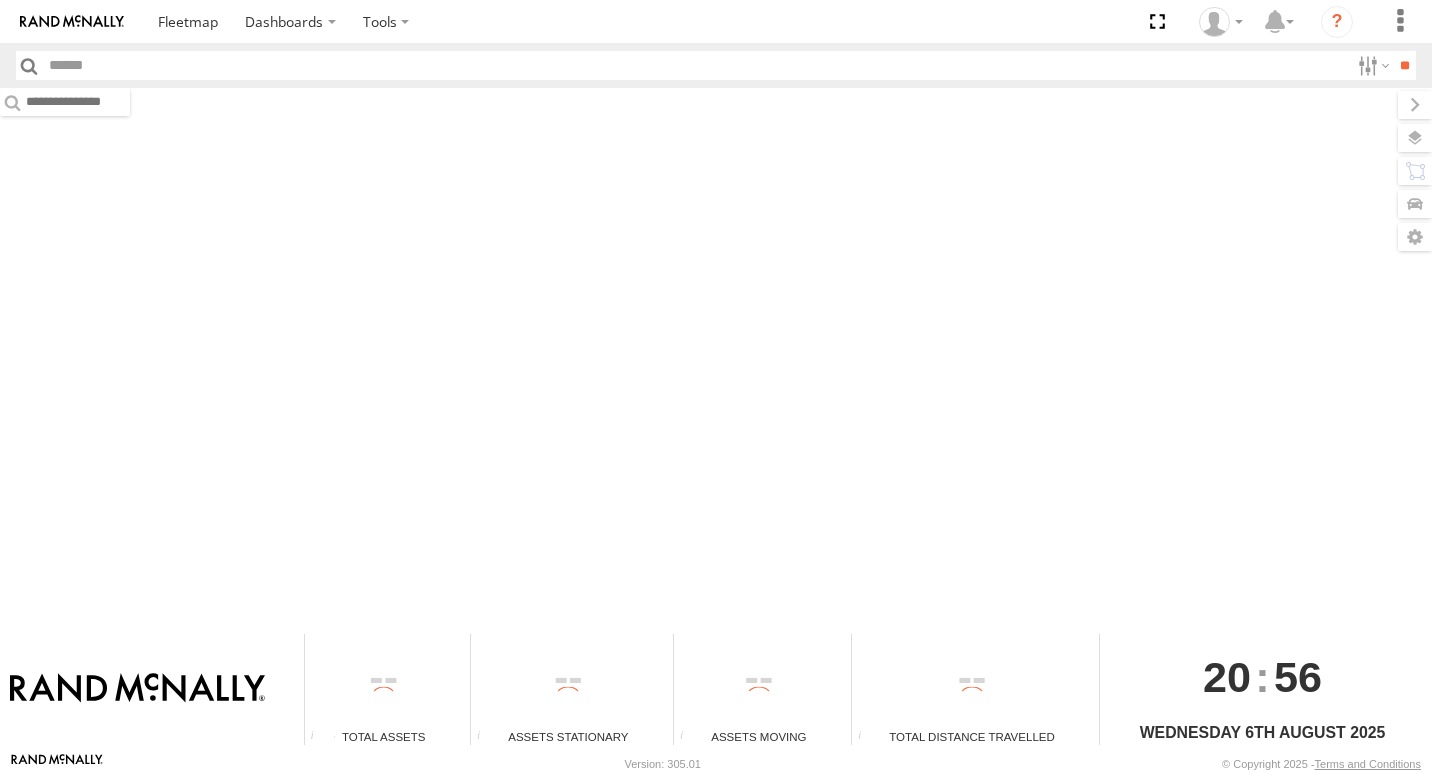 scroll, scrollTop: 0, scrollLeft: 0, axis: both 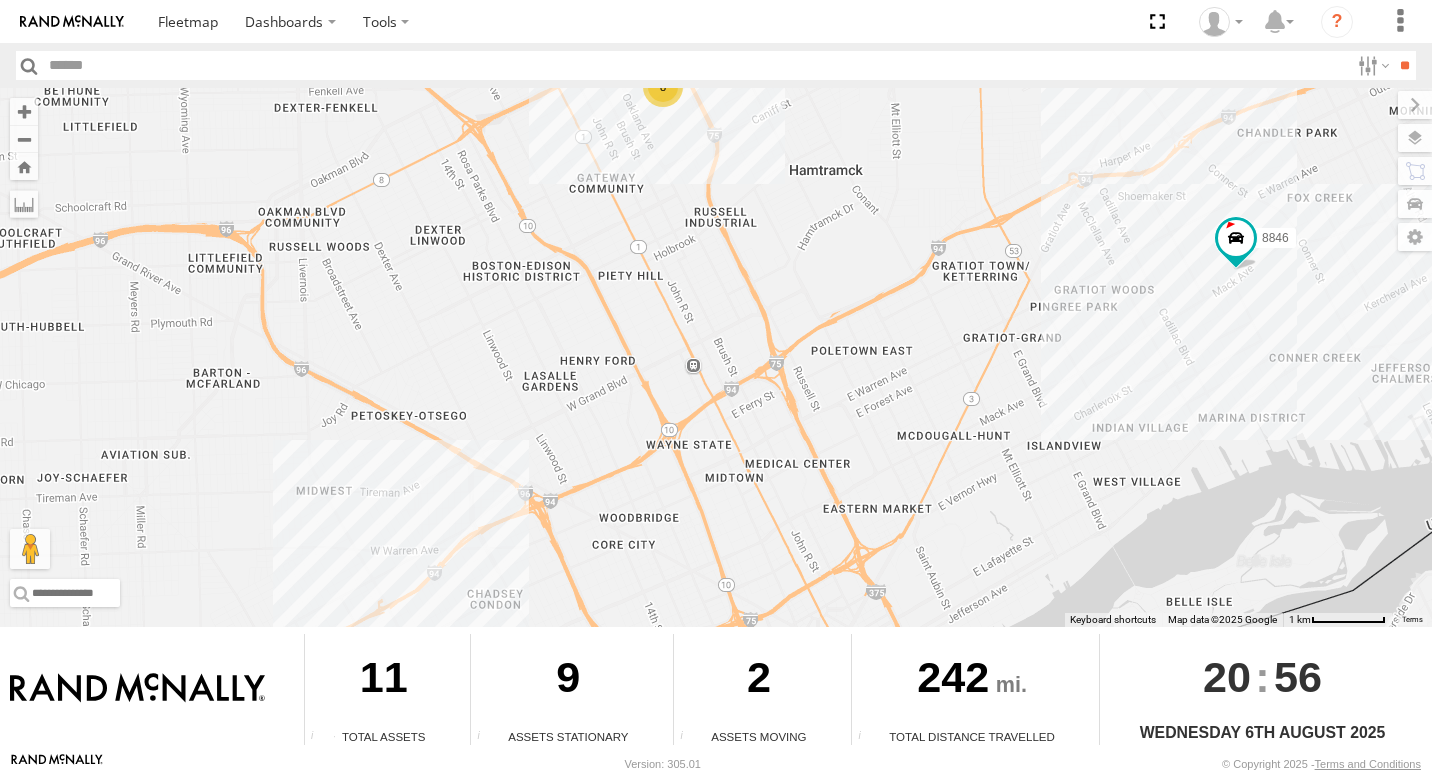 click on "8846 8853 8" at bounding box center (716, 357) 